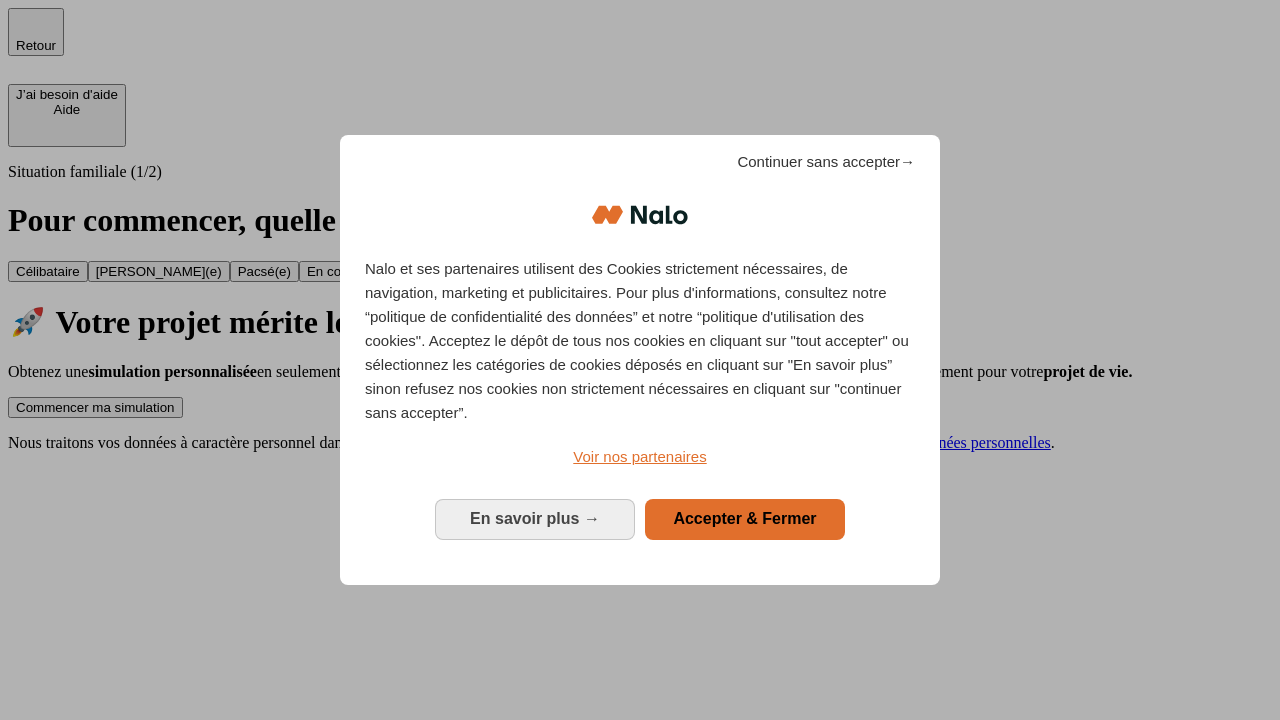 scroll, scrollTop: 0, scrollLeft: 0, axis: both 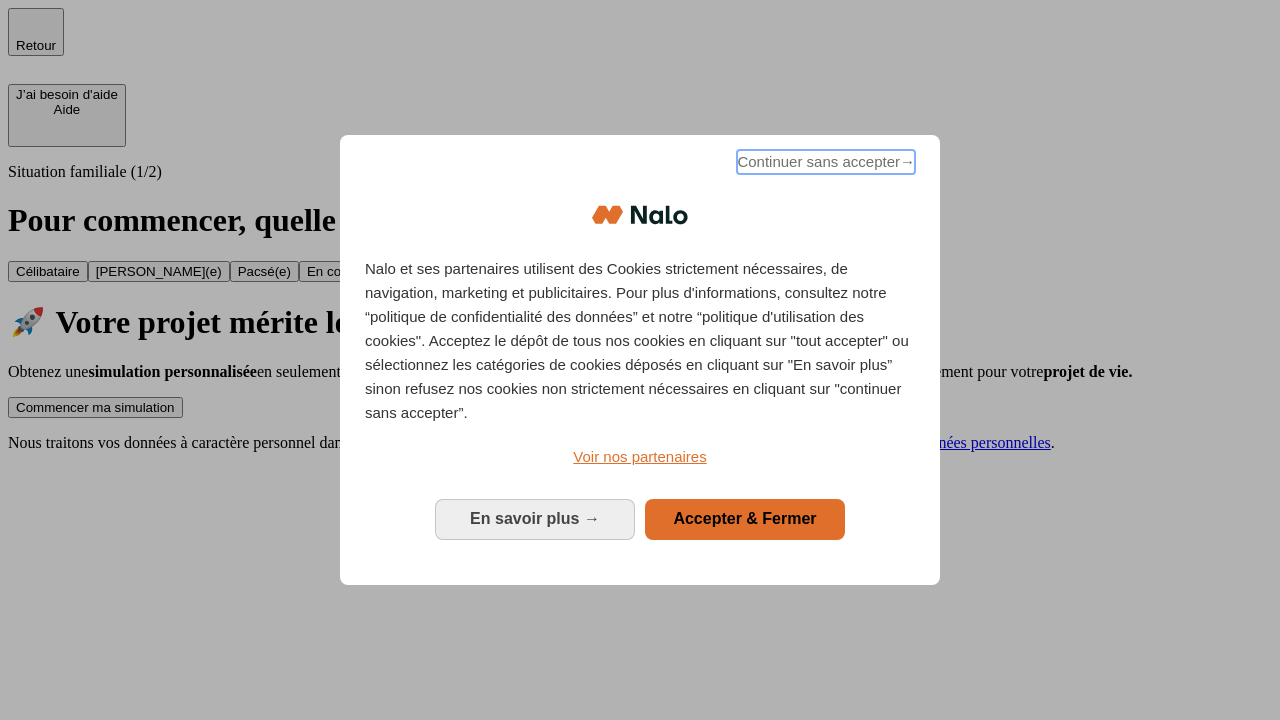 click on "Continuer sans accepter  →" at bounding box center (826, 162) 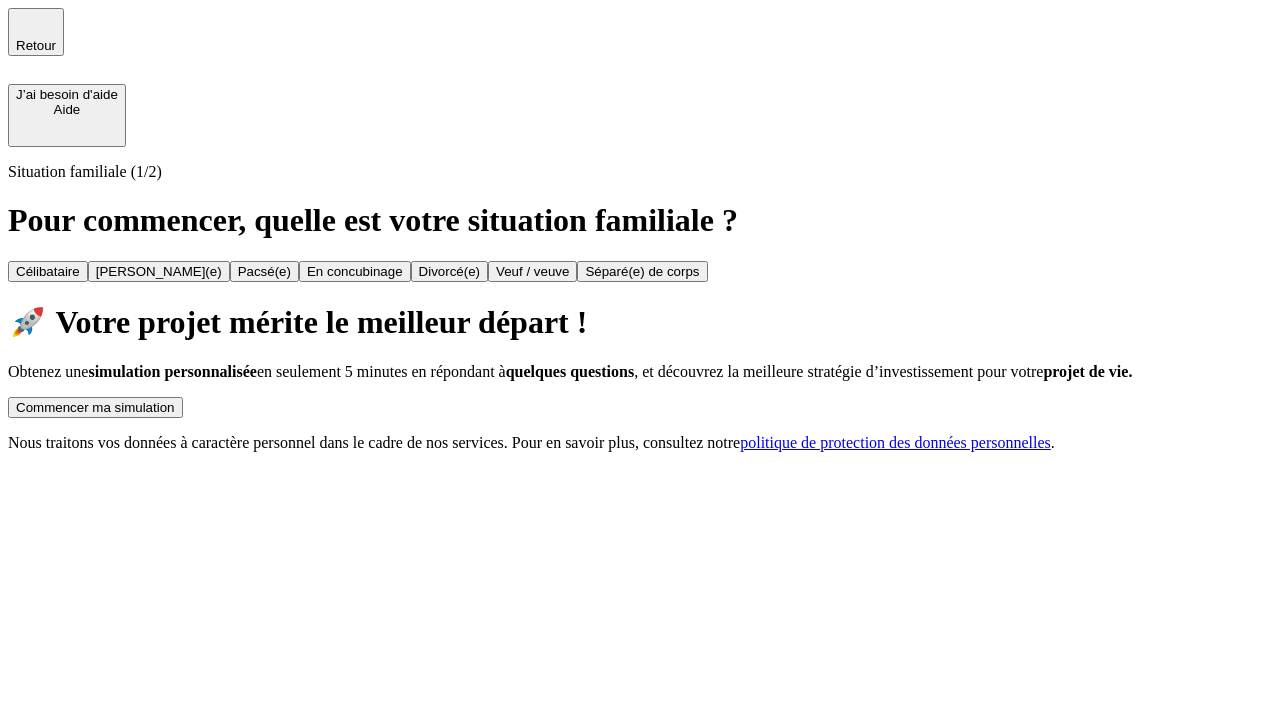 click on "Commencer ma simulation" at bounding box center [95, 407] 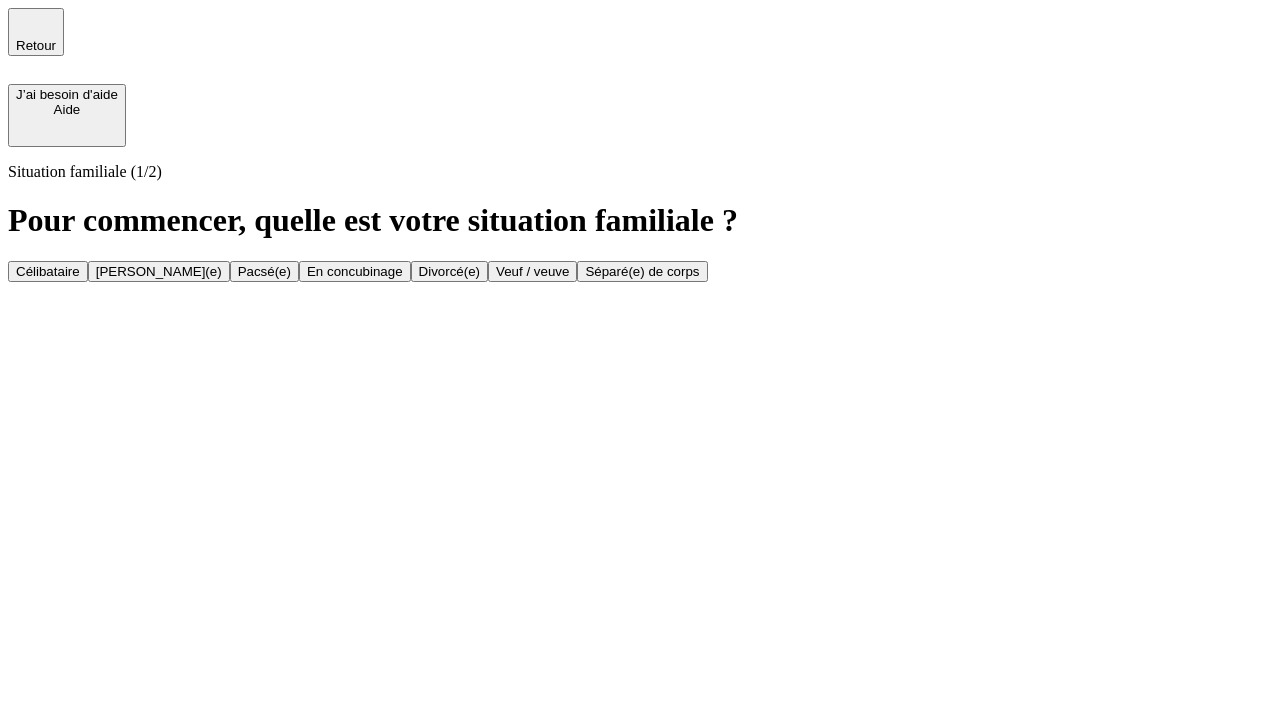 click on "En concubinage" at bounding box center [355, 271] 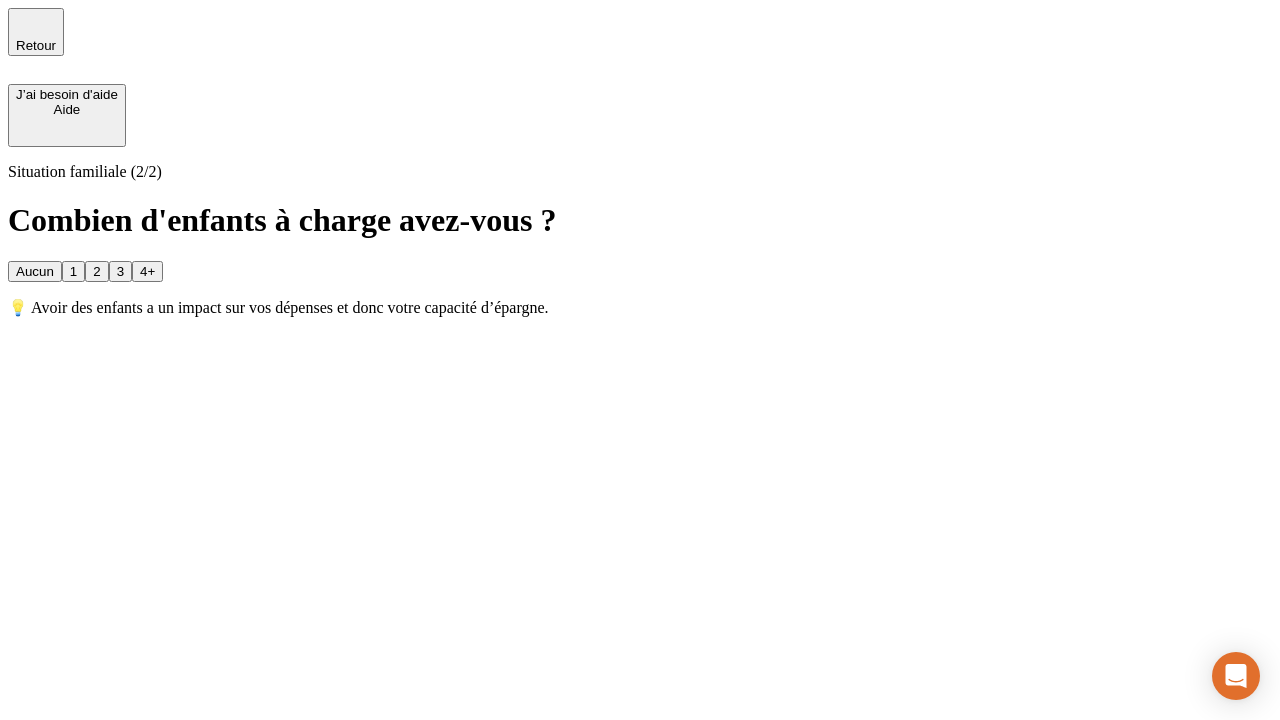 click on "2" at bounding box center [96, 271] 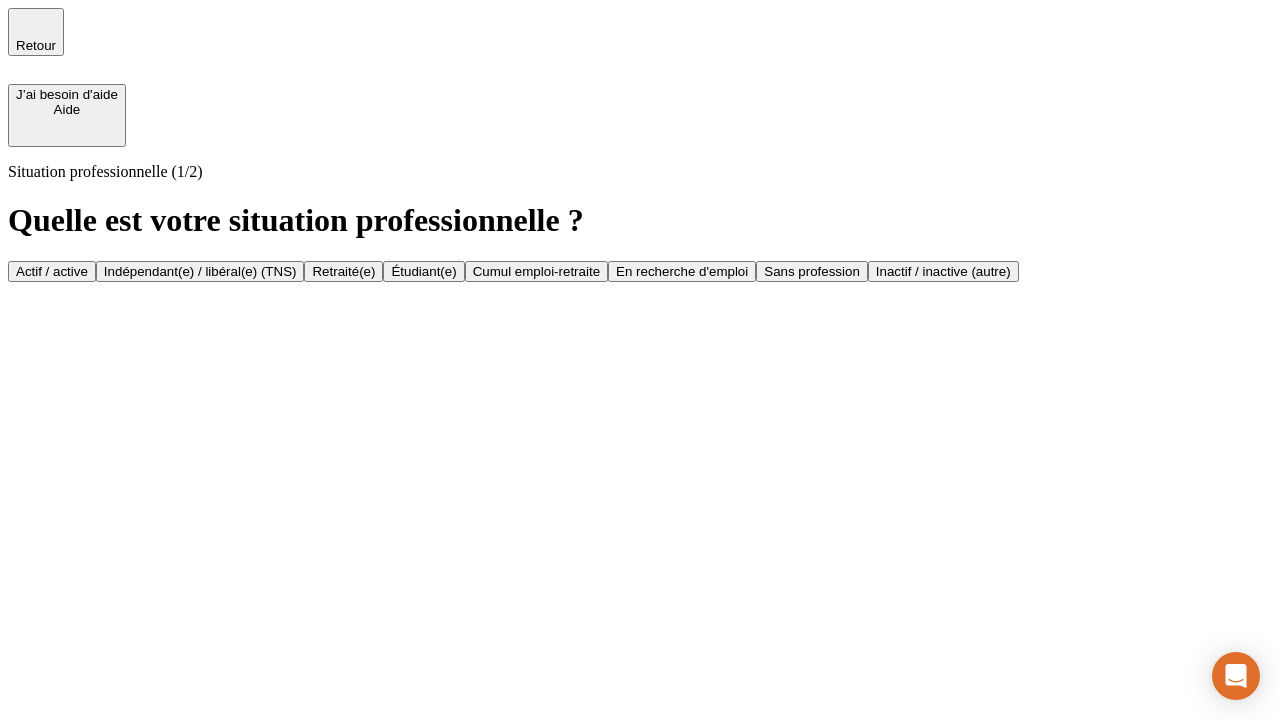 click on "Indépendant(e) / libéral(e) (TNS)" at bounding box center [200, 271] 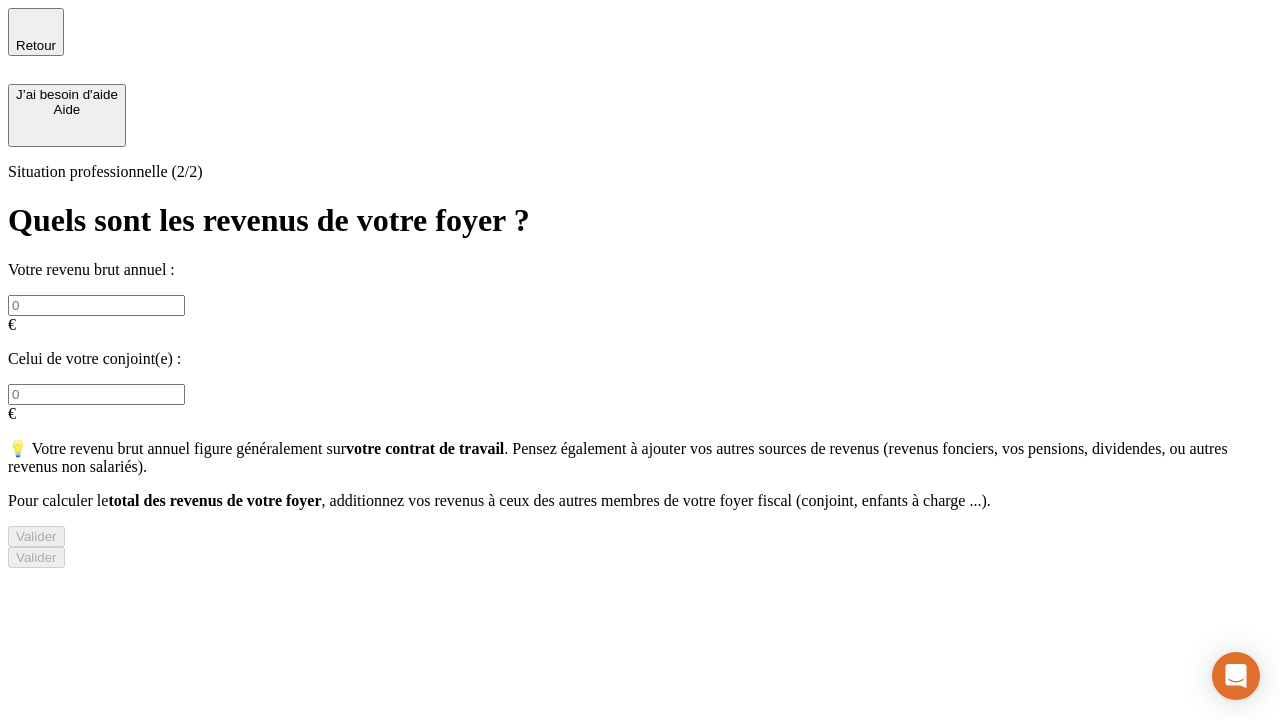 click at bounding box center [96, 305] 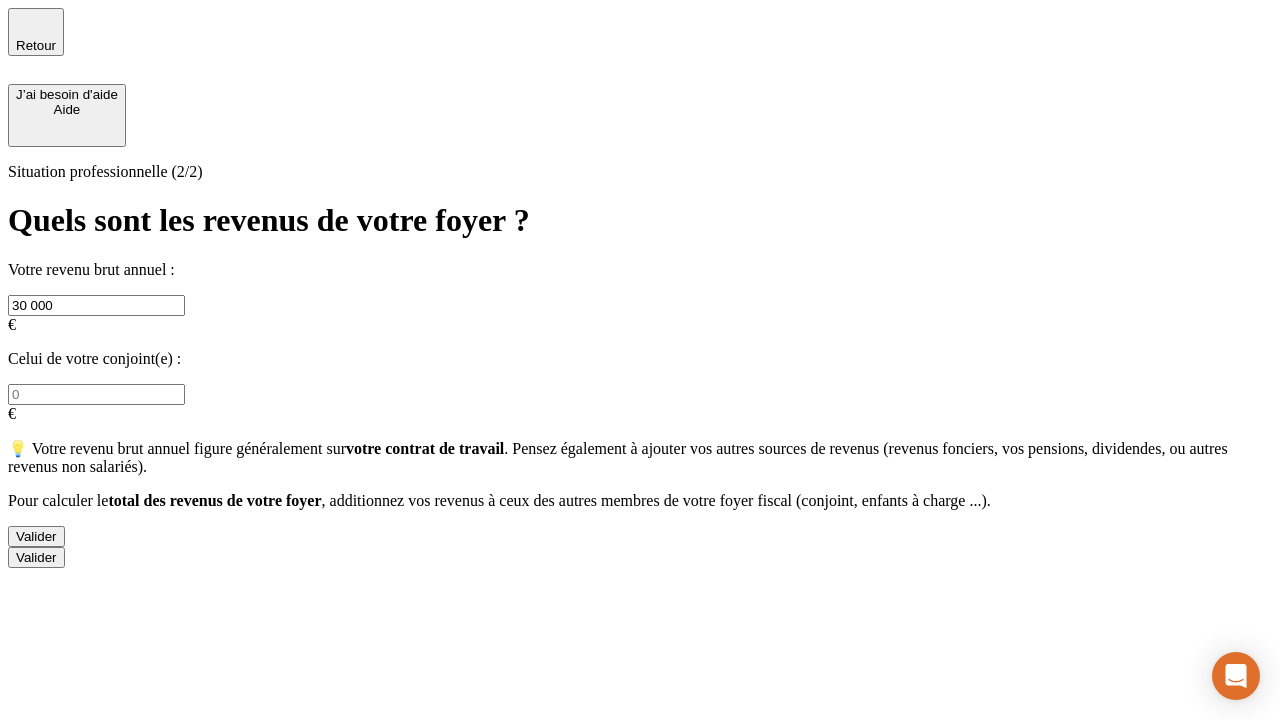 type on "30 000" 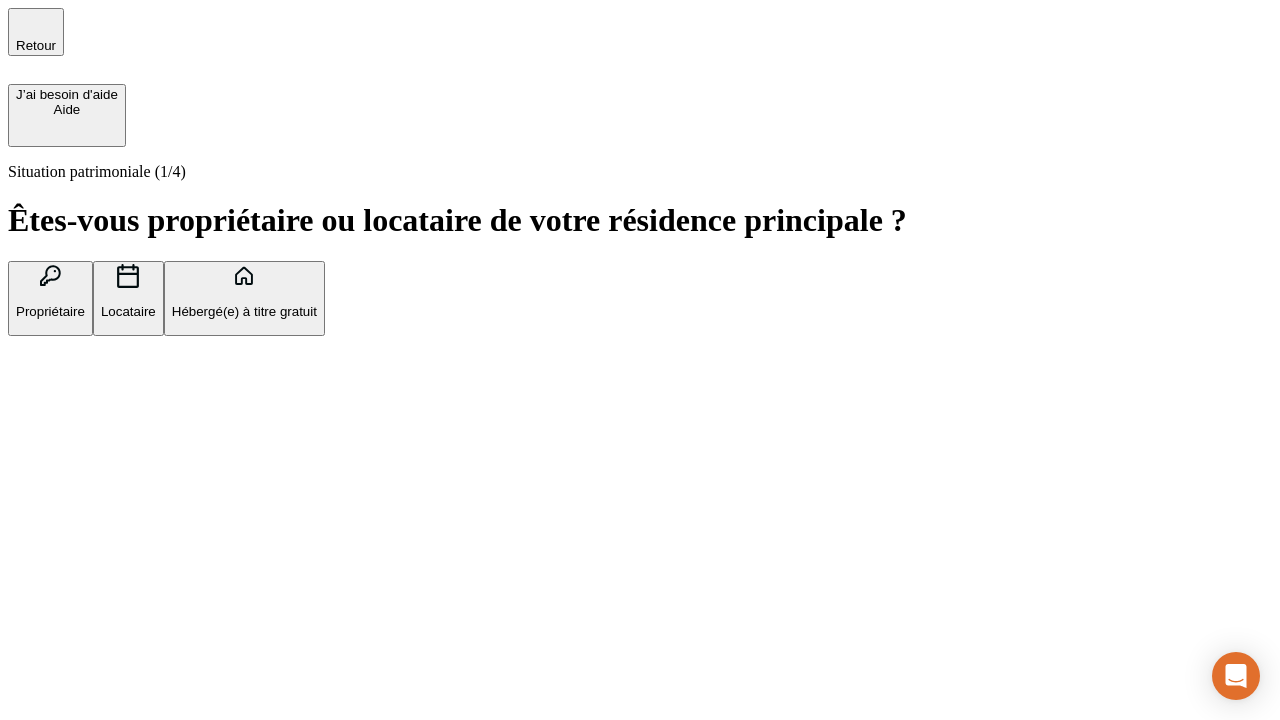 click on "Locataire" at bounding box center [128, 311] 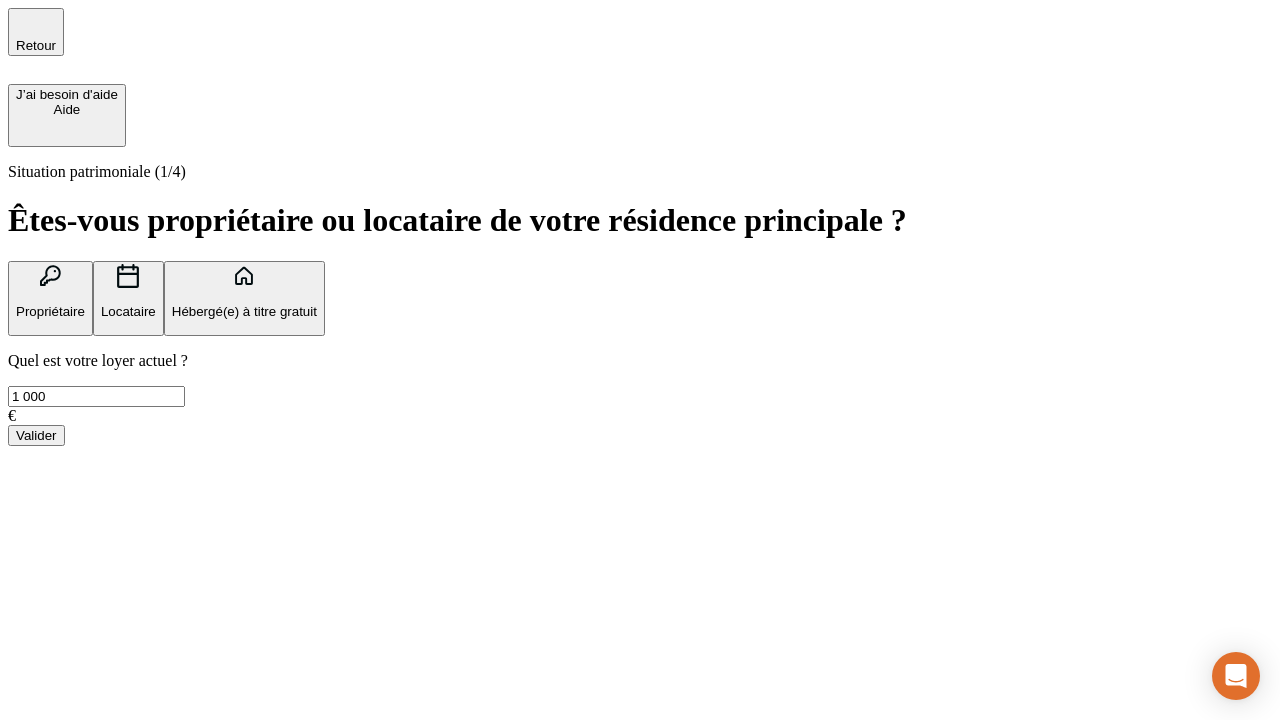 type on "1 000" 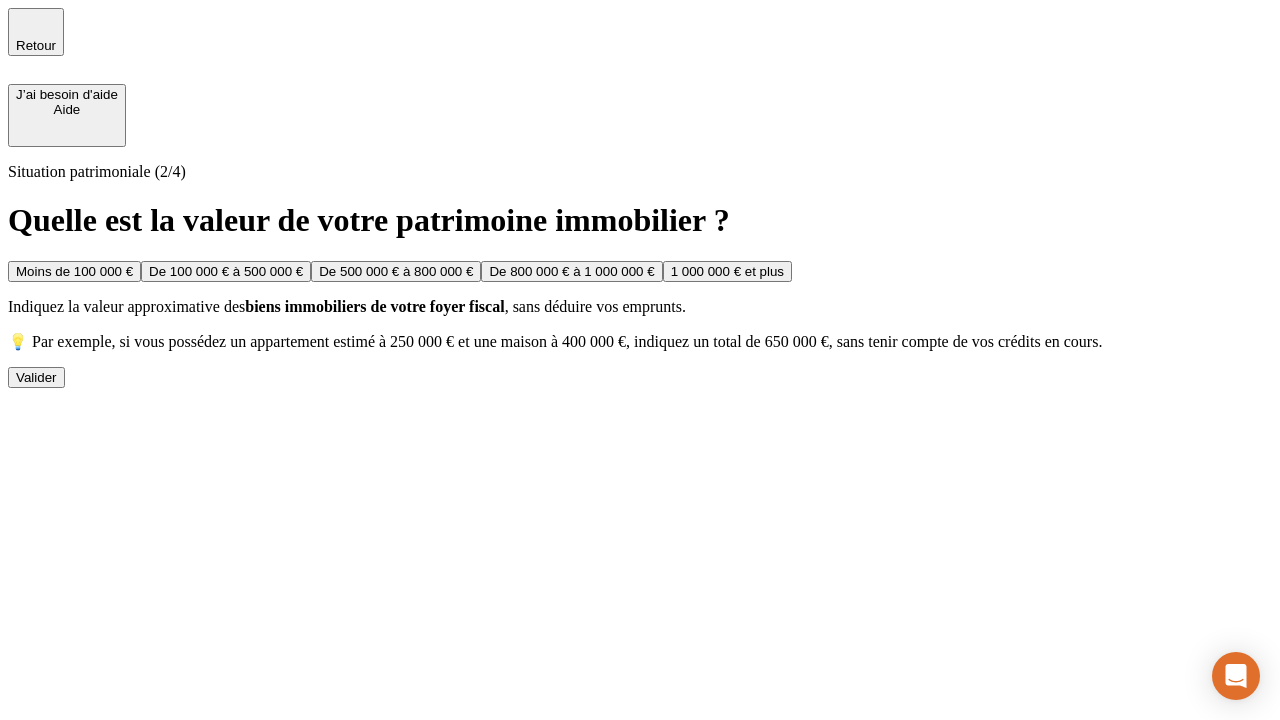 click on "Moins de 100 000 €" at bounding box center (74, 271) 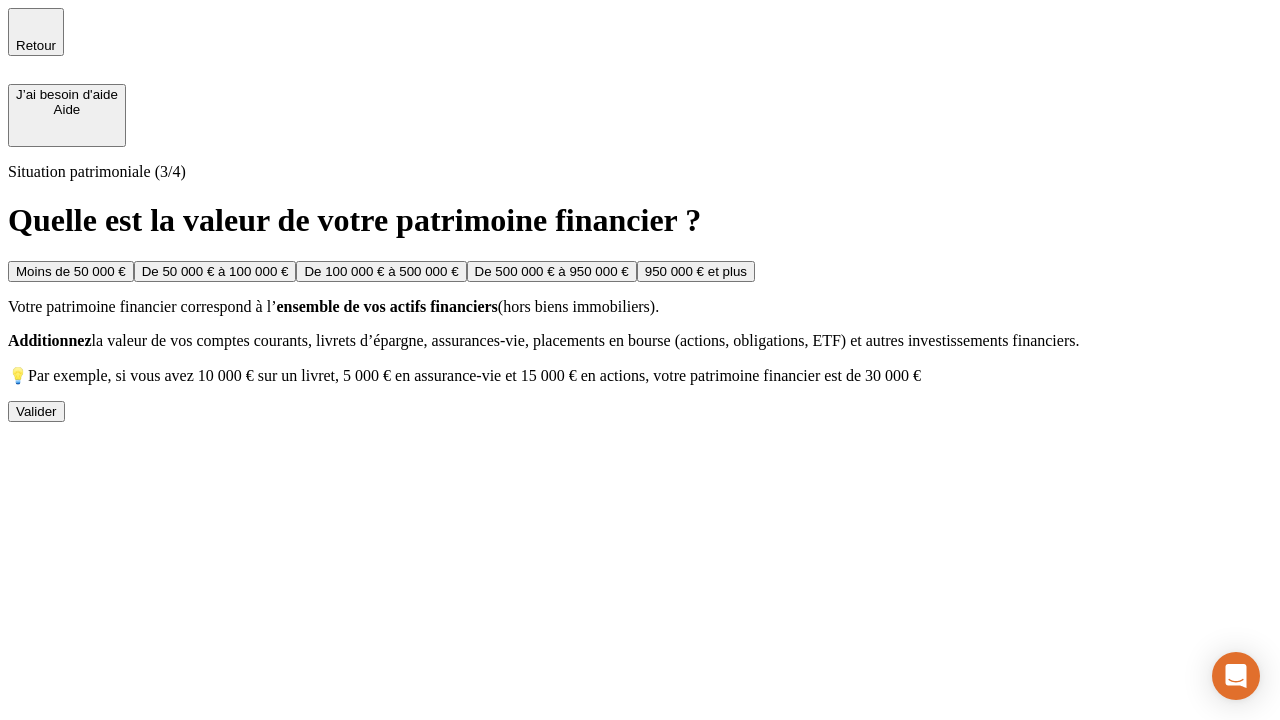 click on "Moins de 50 000 €" at bounding box center (71, 271) 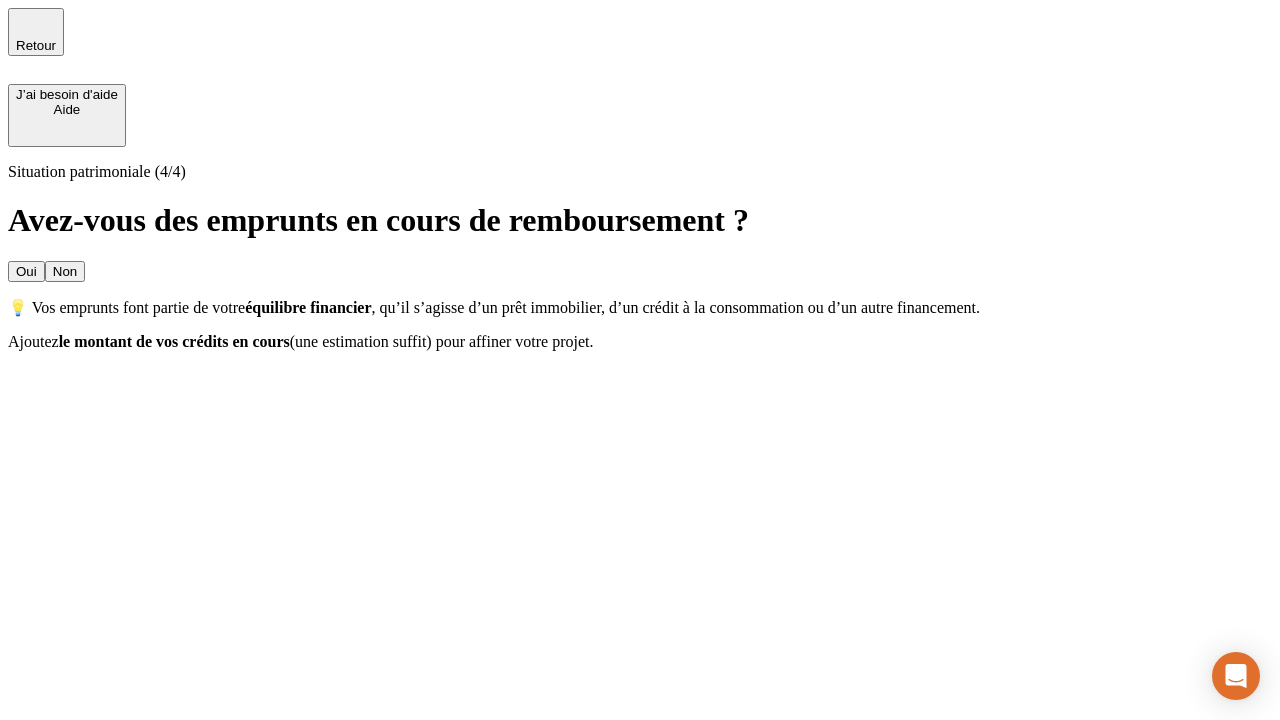 click on "Non" at bounding box center [65, 271] 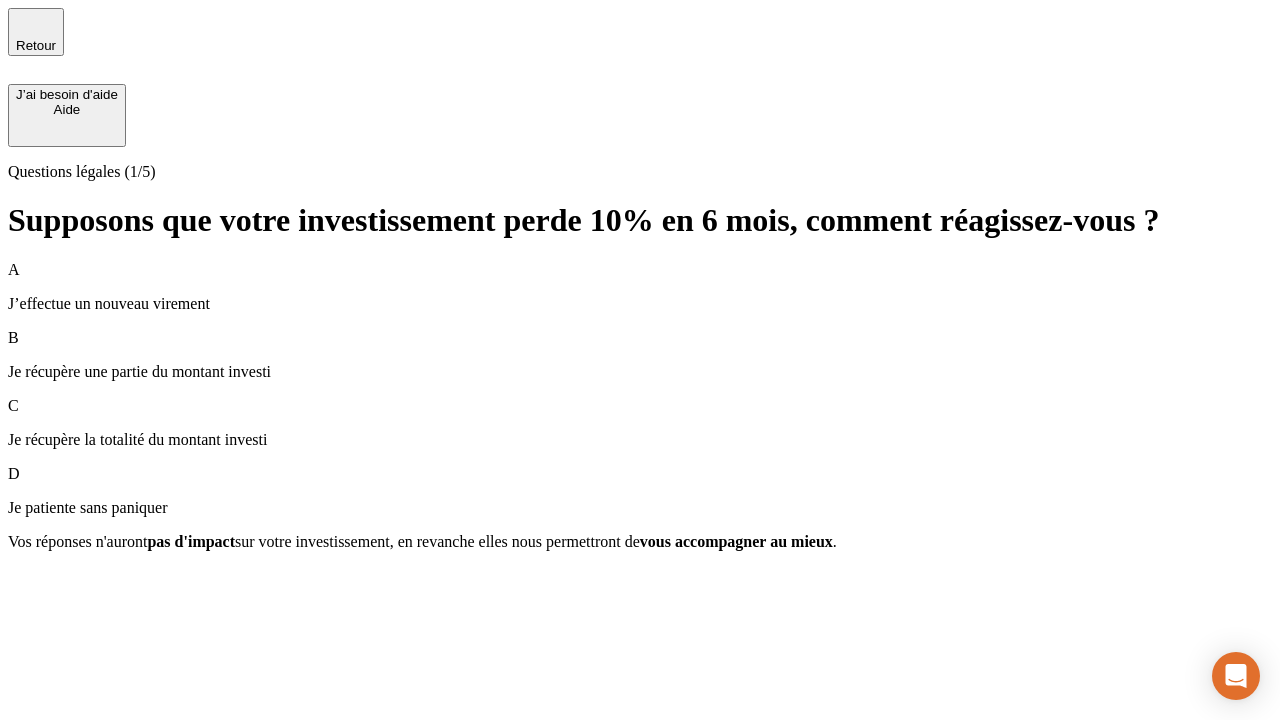 click on "A J’effectue un nouveau virement" at bounding box center [640, 287] 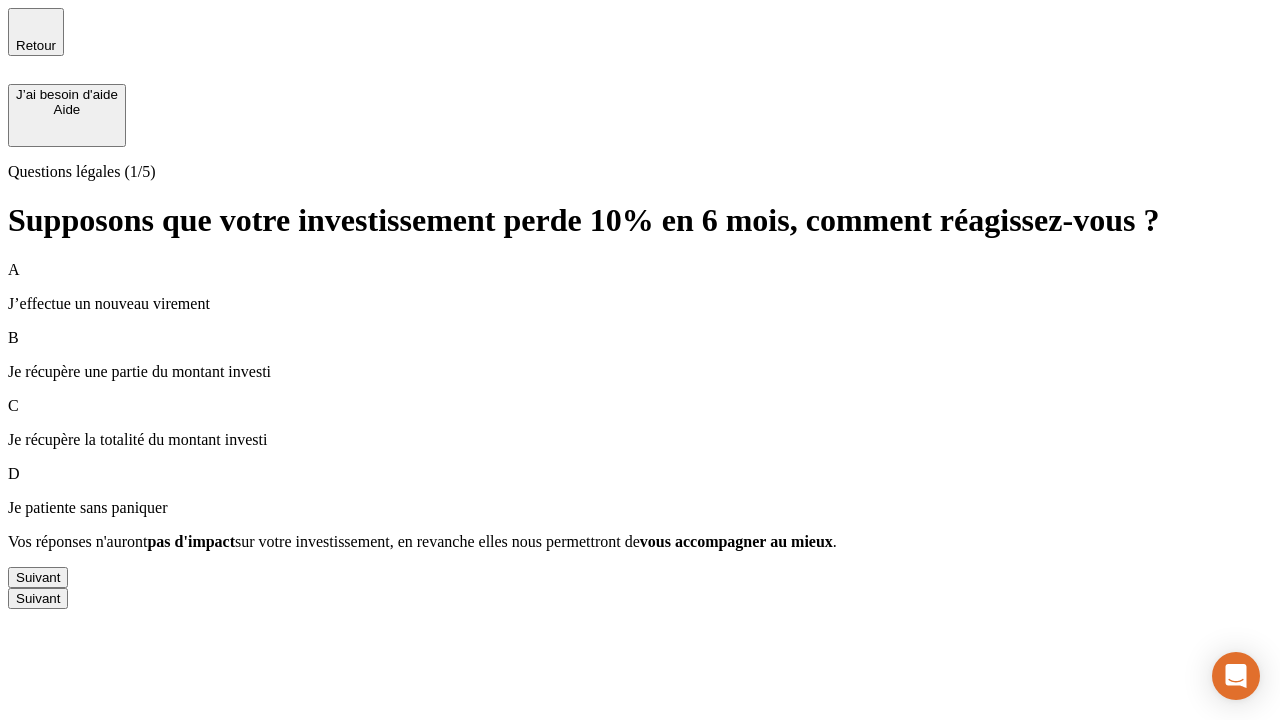 click on "Suivant" at bounding box center (38, 577) 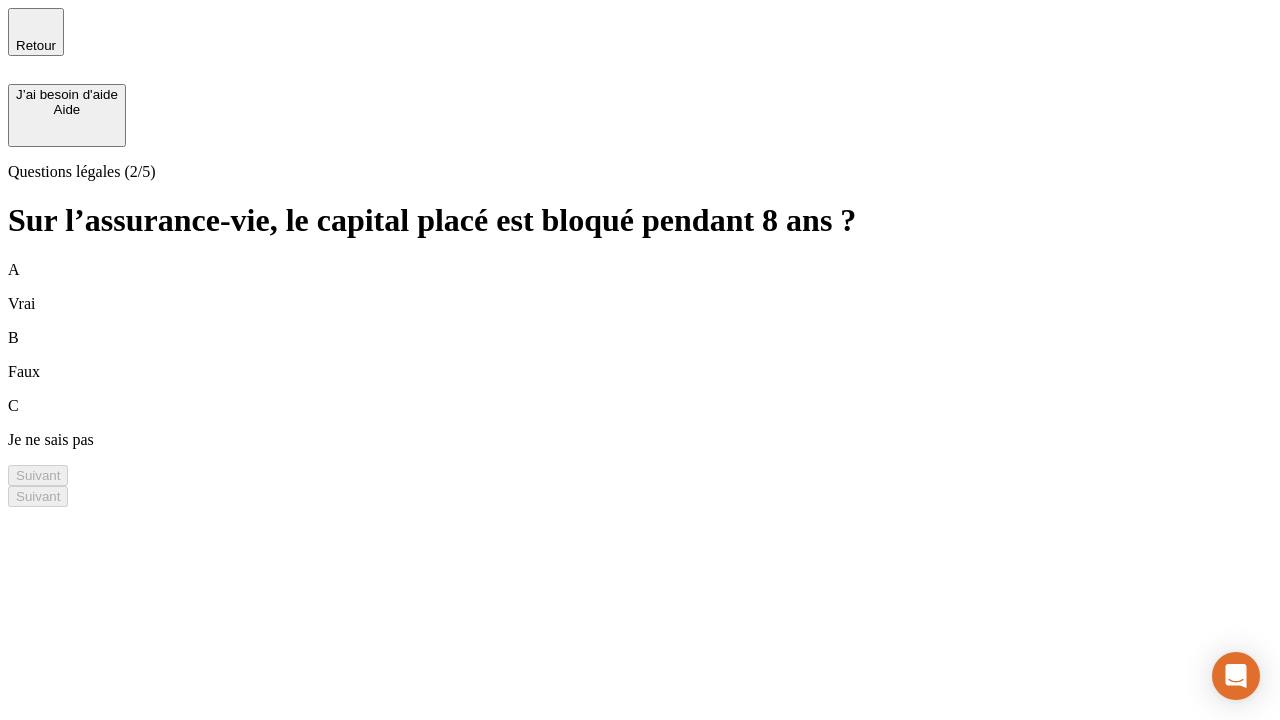 click on "A Vrai" at bounding box center (640, 287) 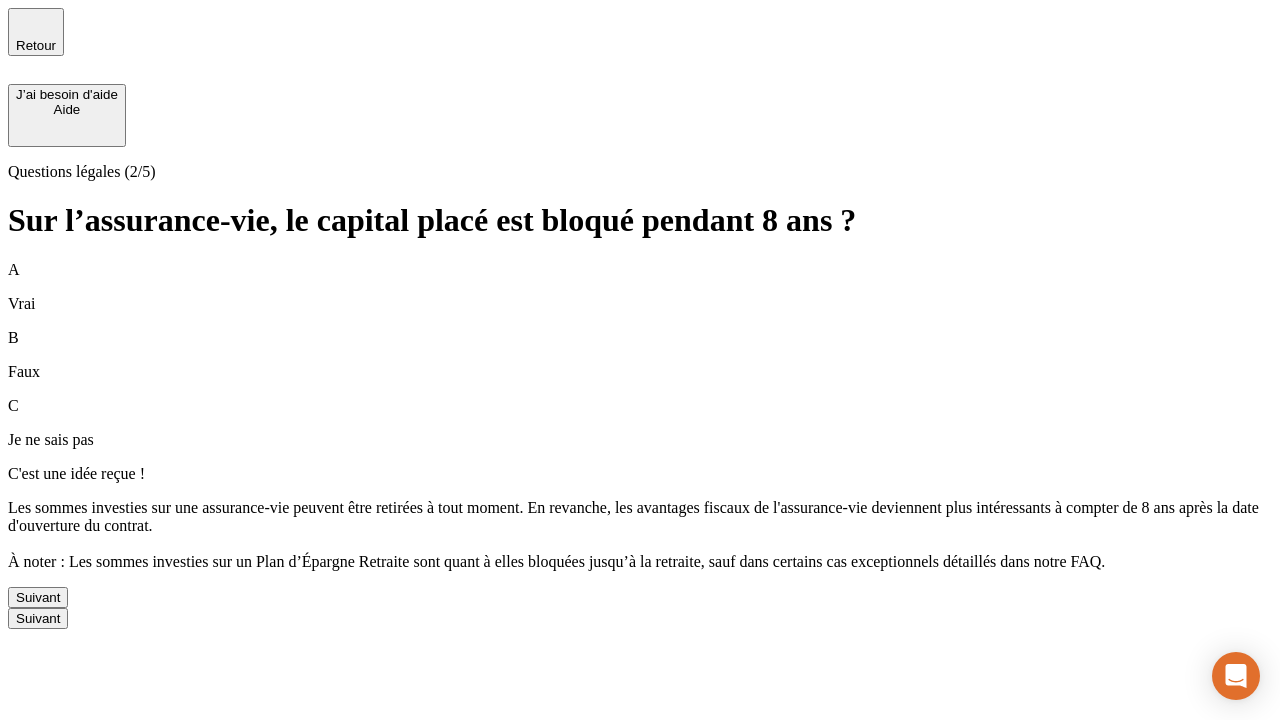 click on "Suivant" at bounding box center [38, 597] 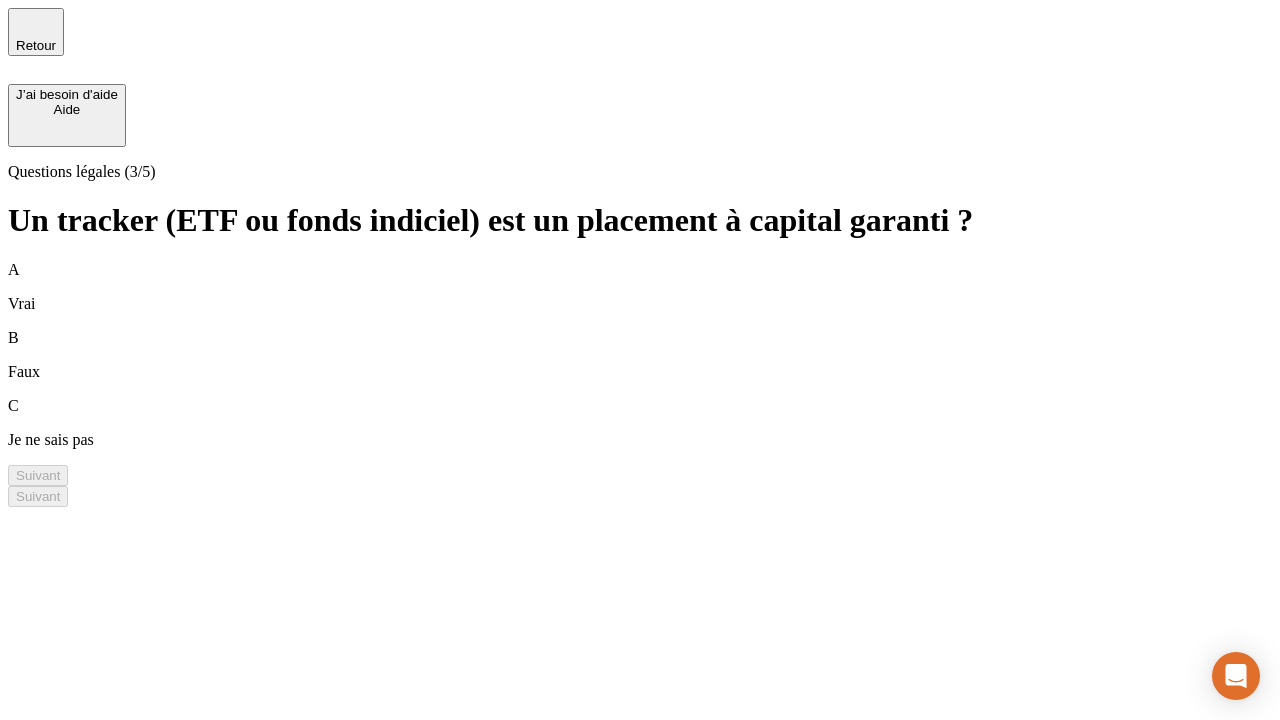 click on "A Vrai" at bounding box center [640, 287] 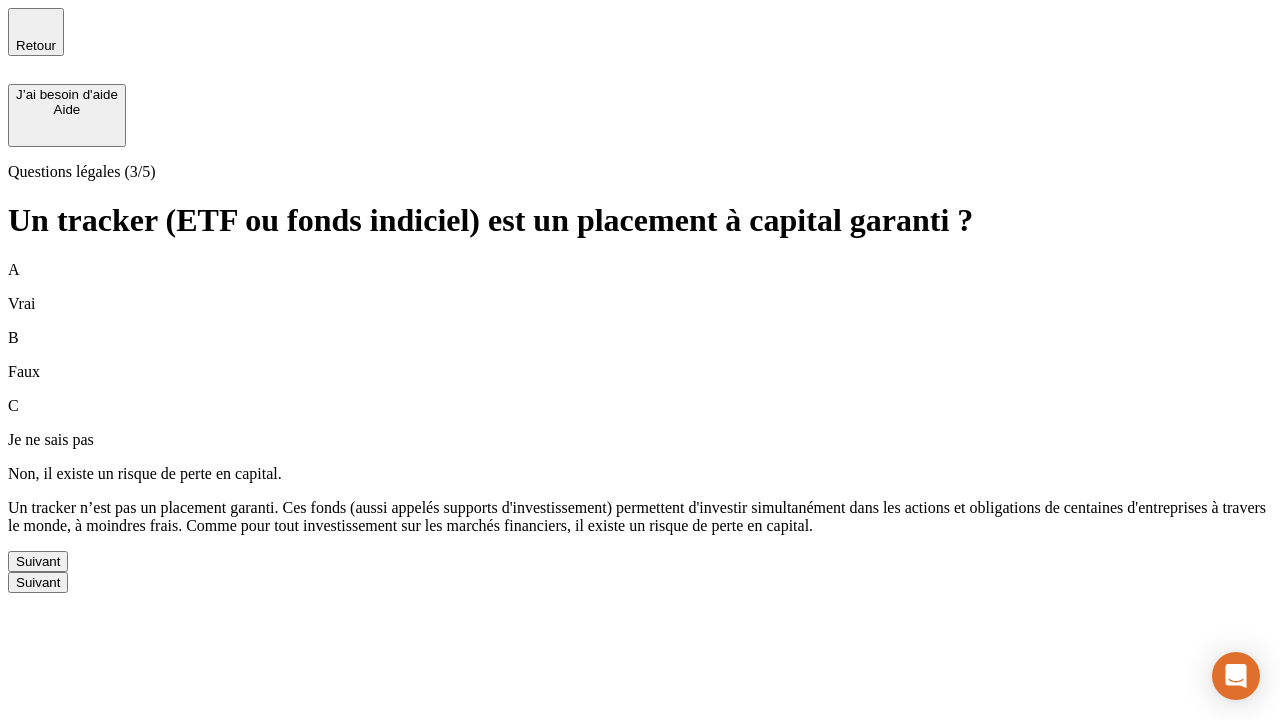 click on "Suivant" at bounding box center (38, 561) 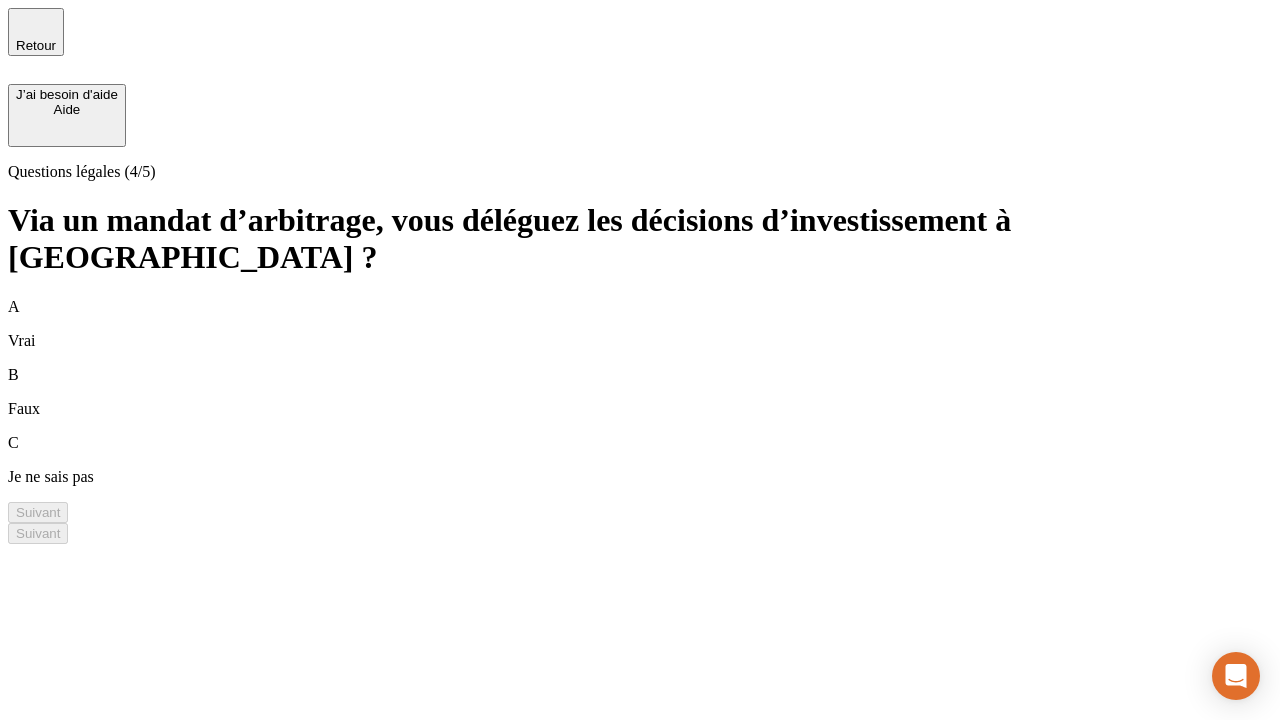click on "A Vrai" at bounding box center (640, 324) 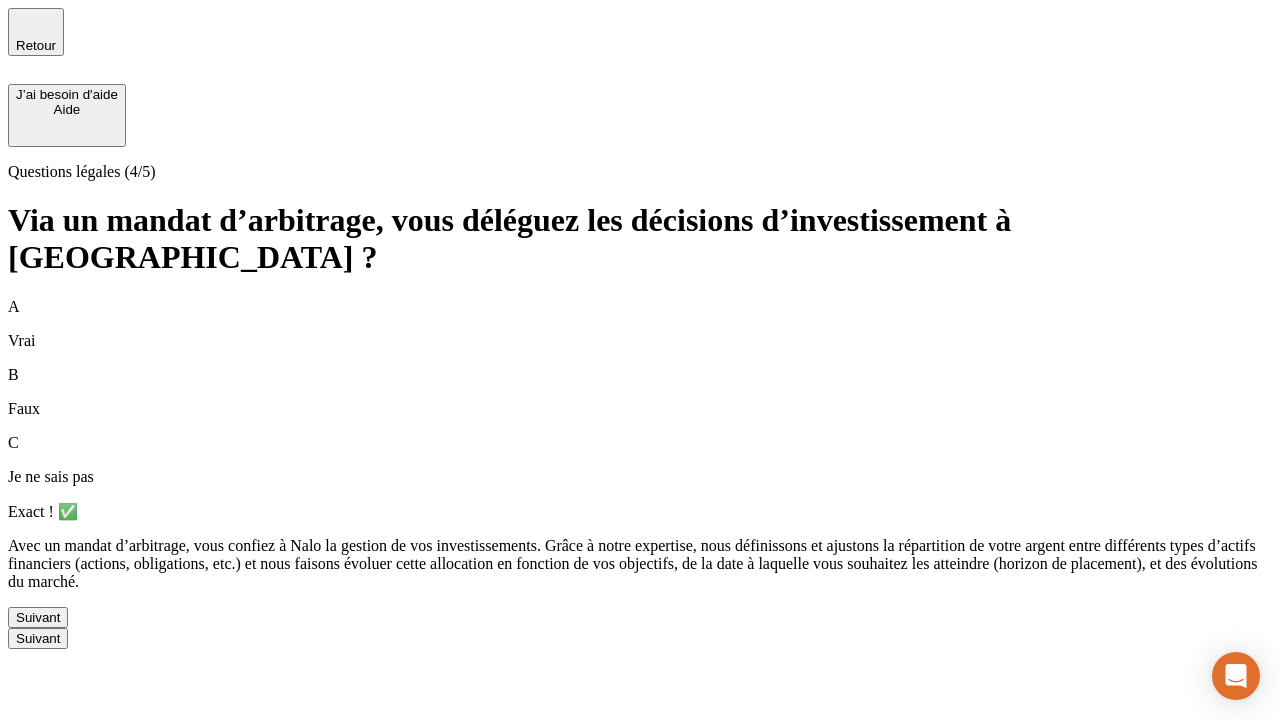 click on "Suivant" at bounding box center (38, 617) 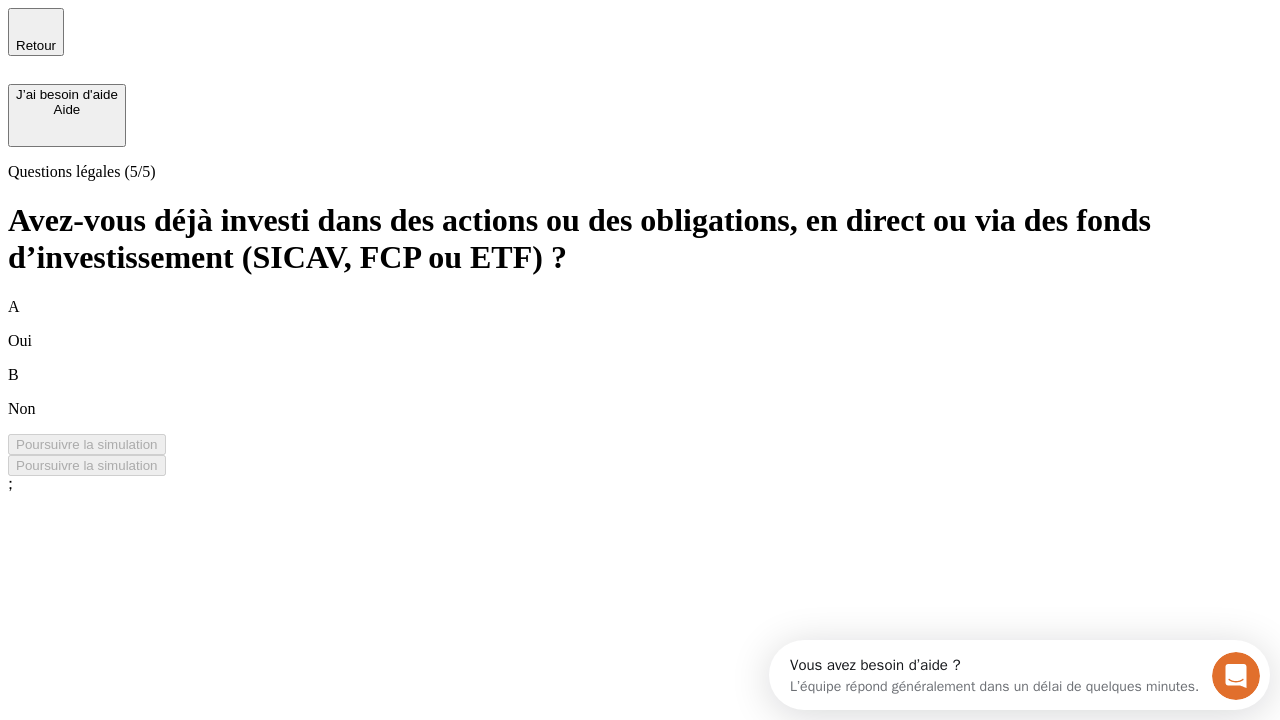 scroll, scrollTop: 0, scrollLeft: 0, axis: both 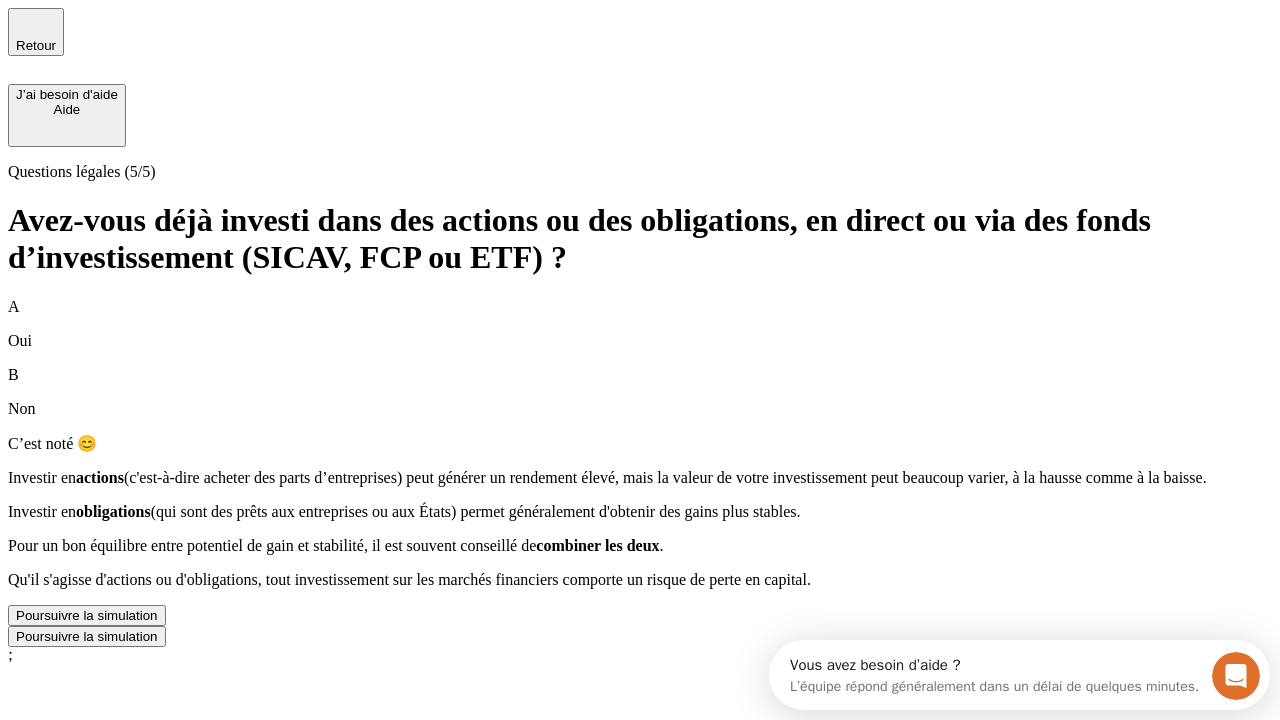 click on "Poursuivre la simulation" at bounding box center (87, 615) 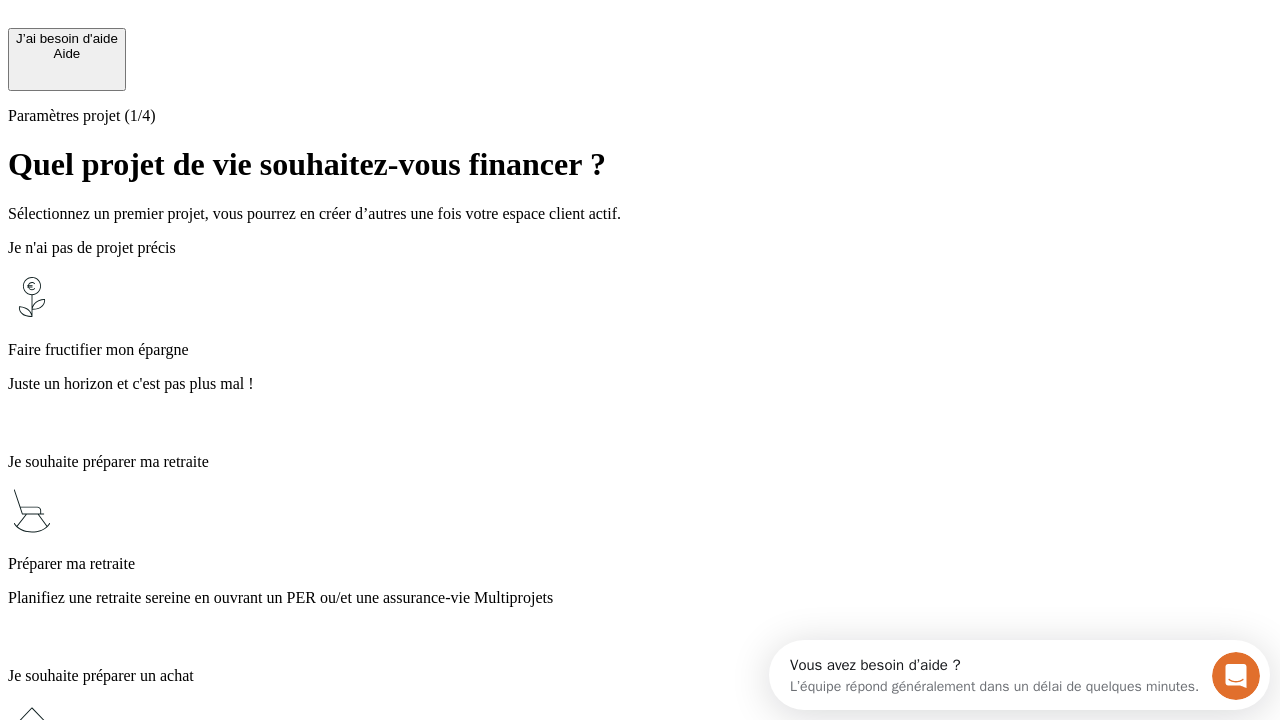 click on "Profitez des avantages fiscaux de l’assurance-vie" at bounding box center [640, 1354] 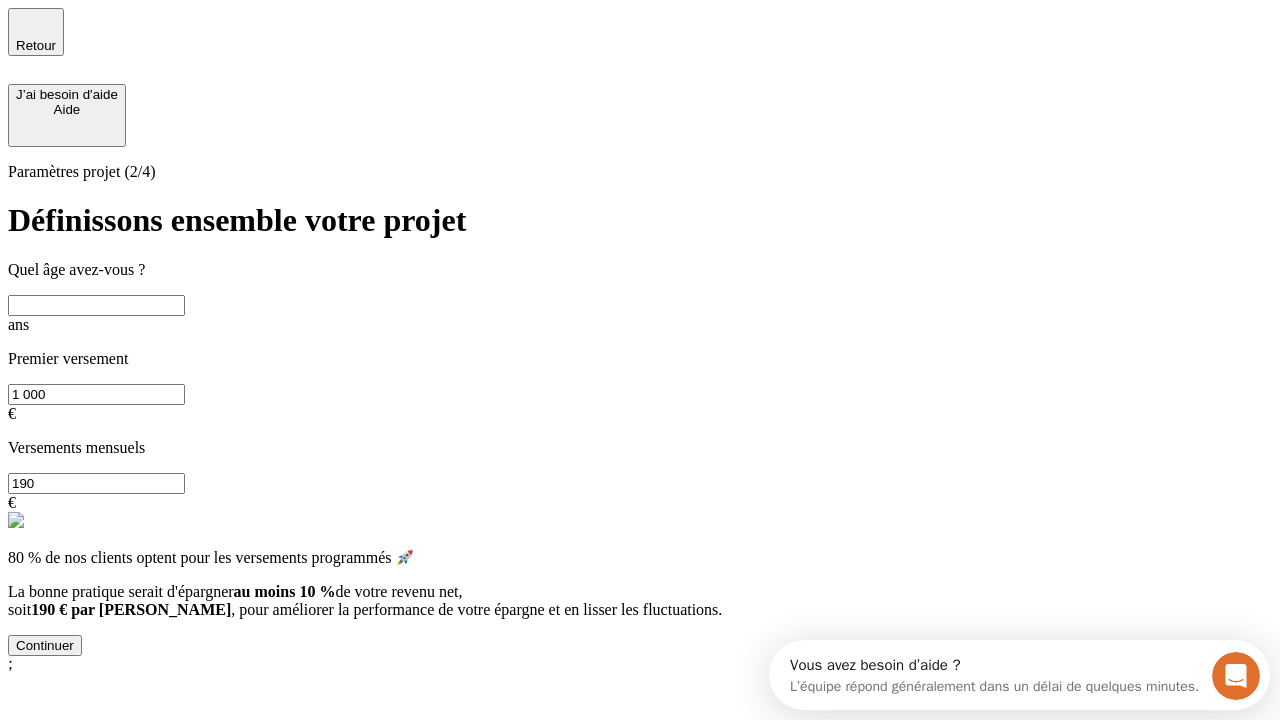 click at bounding box center [96, 305] 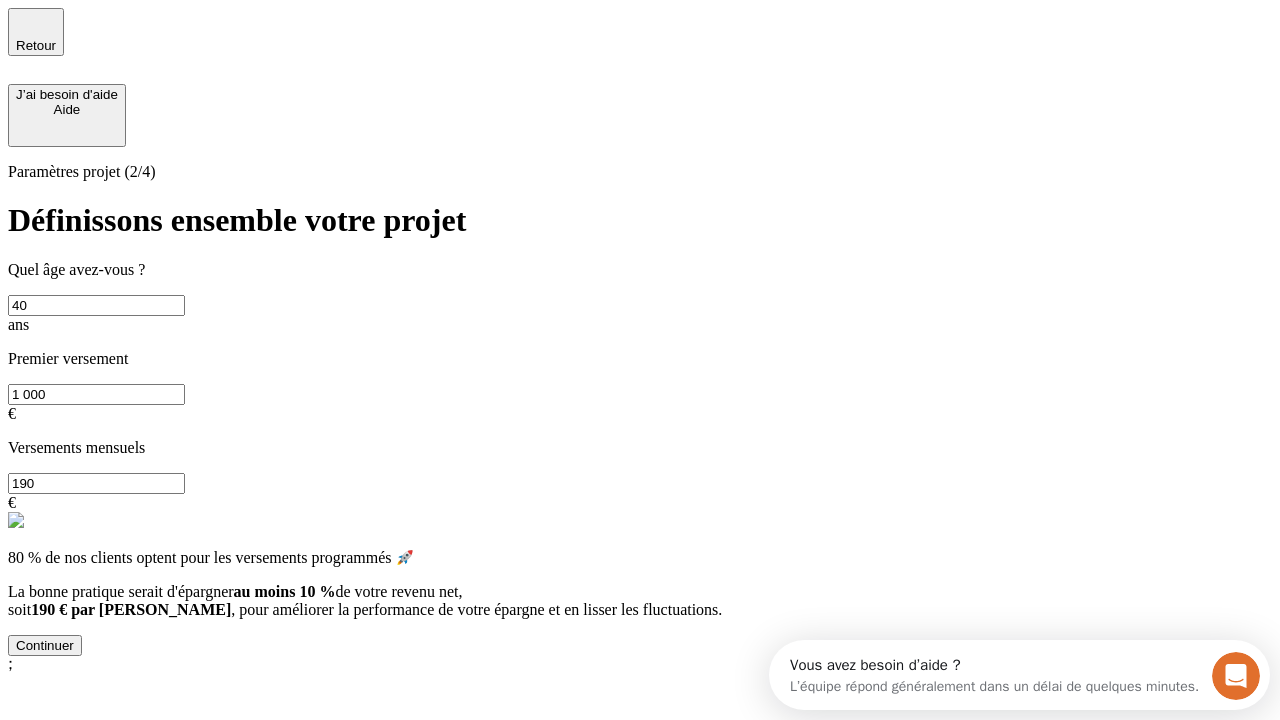 type on "40" 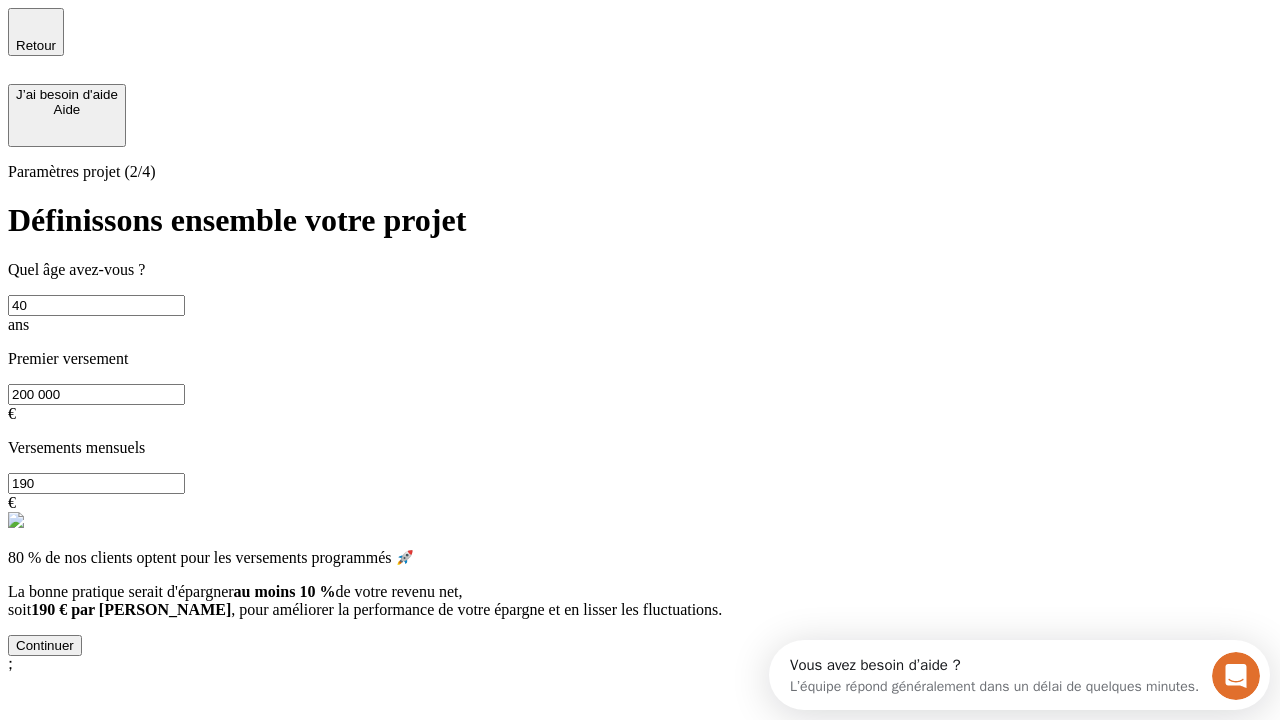 type on "200 000" 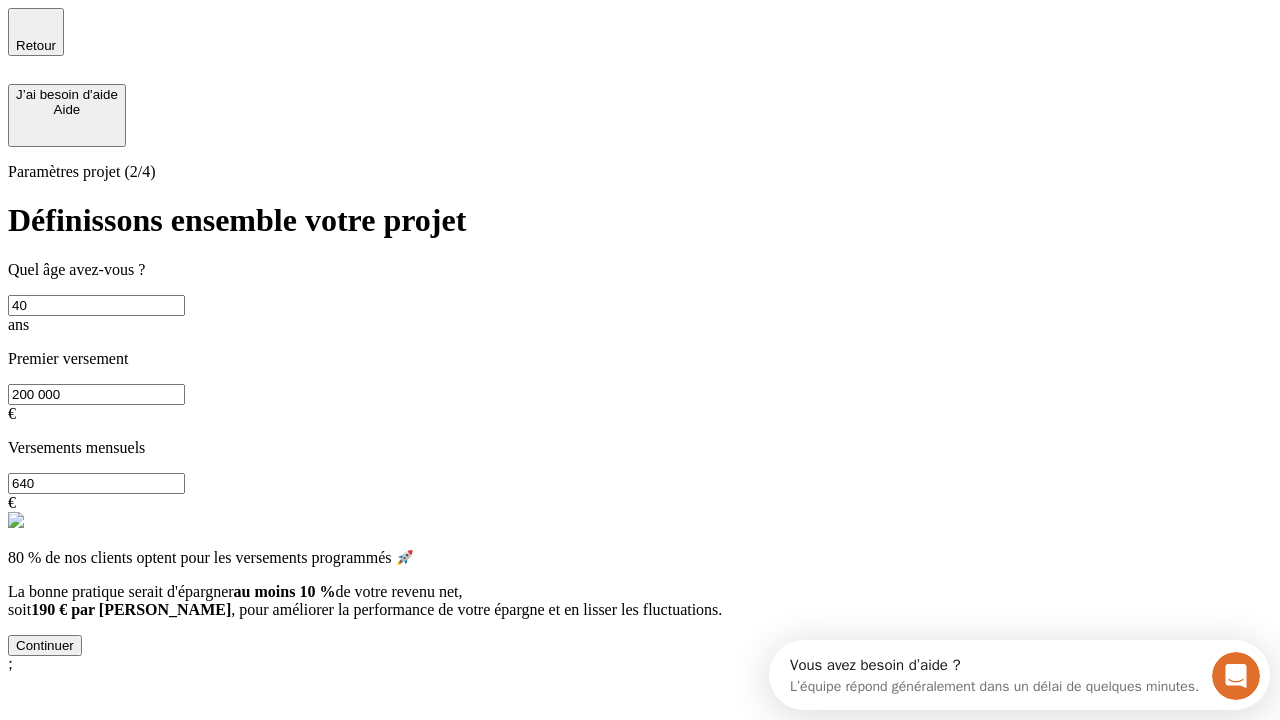 type on "640" 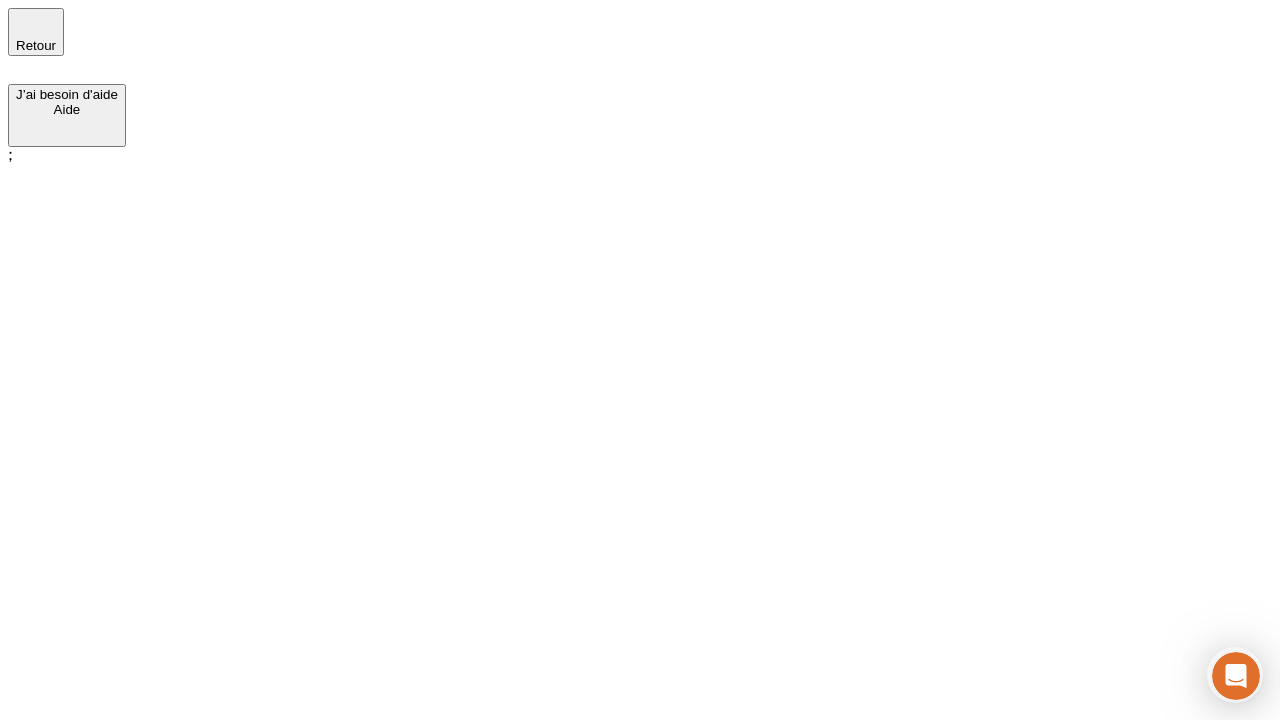 scroll, scrollTop: 0, scrollLeft: 0, axis: both 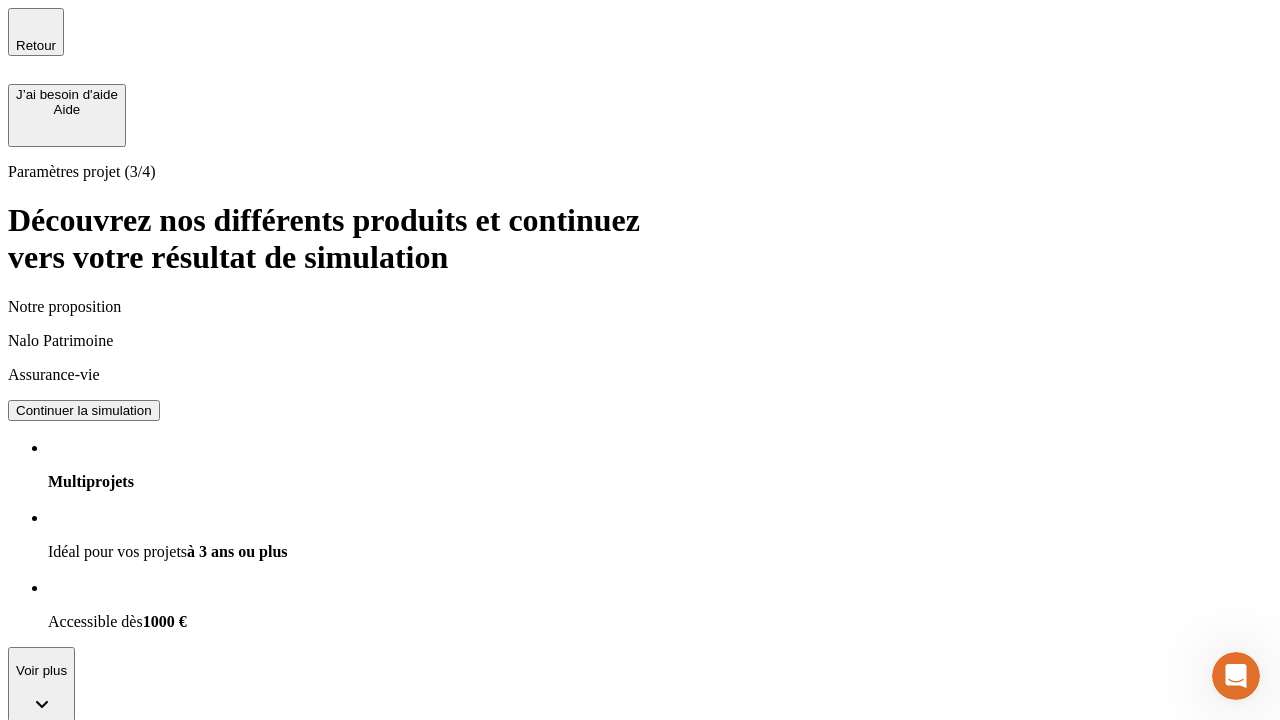 click on "Continuer la simulation" at bounding box center [84, 410] 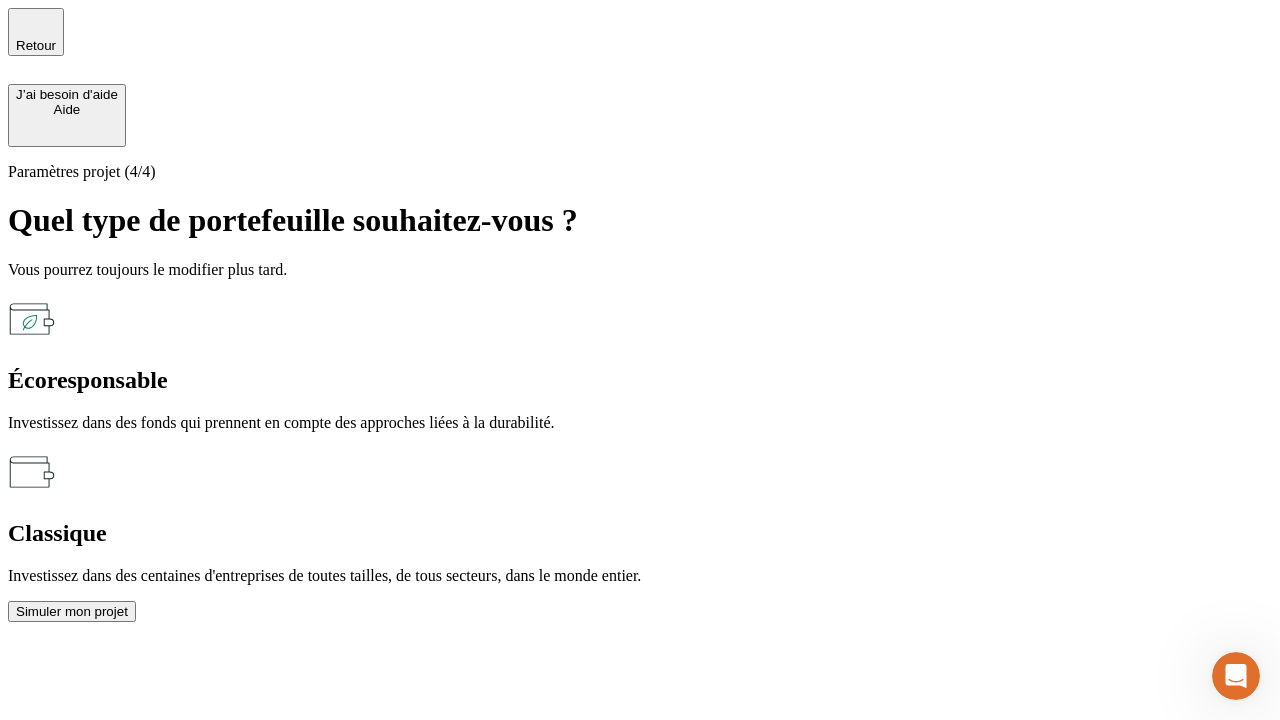 click on "Écoresponsable" at bounding box center [640, 380] 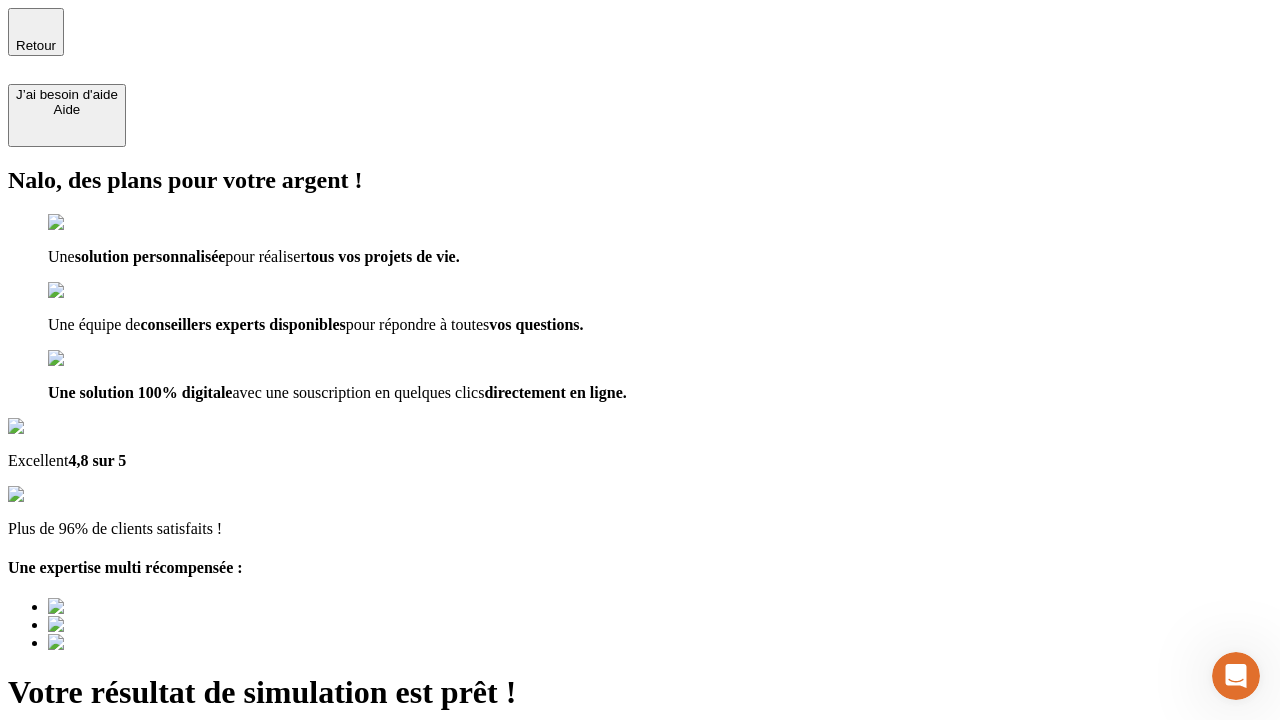 click on "Découvrir ma simulation" at bounding box center [87, 797] 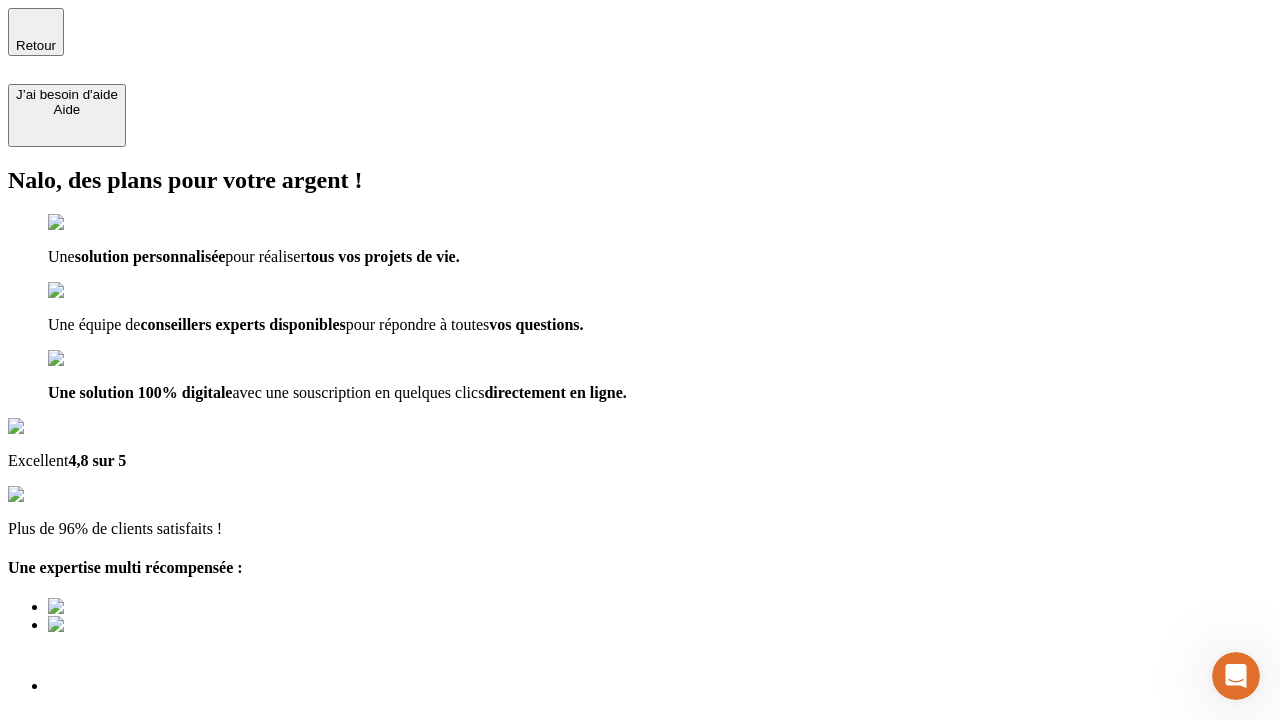 type on "[EMAIL_ADDRESS][DOMAIN_NAME]" 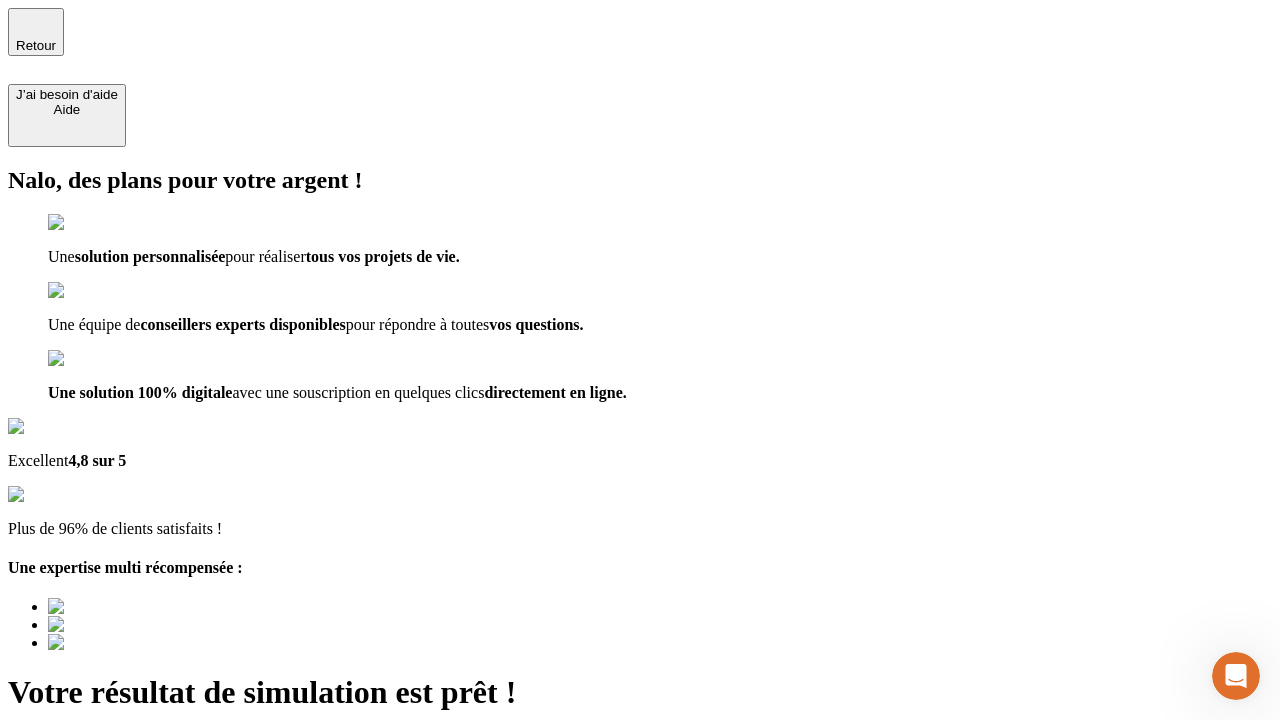 click on "Découvrir ma simulation" at bounding box center [87, 847] 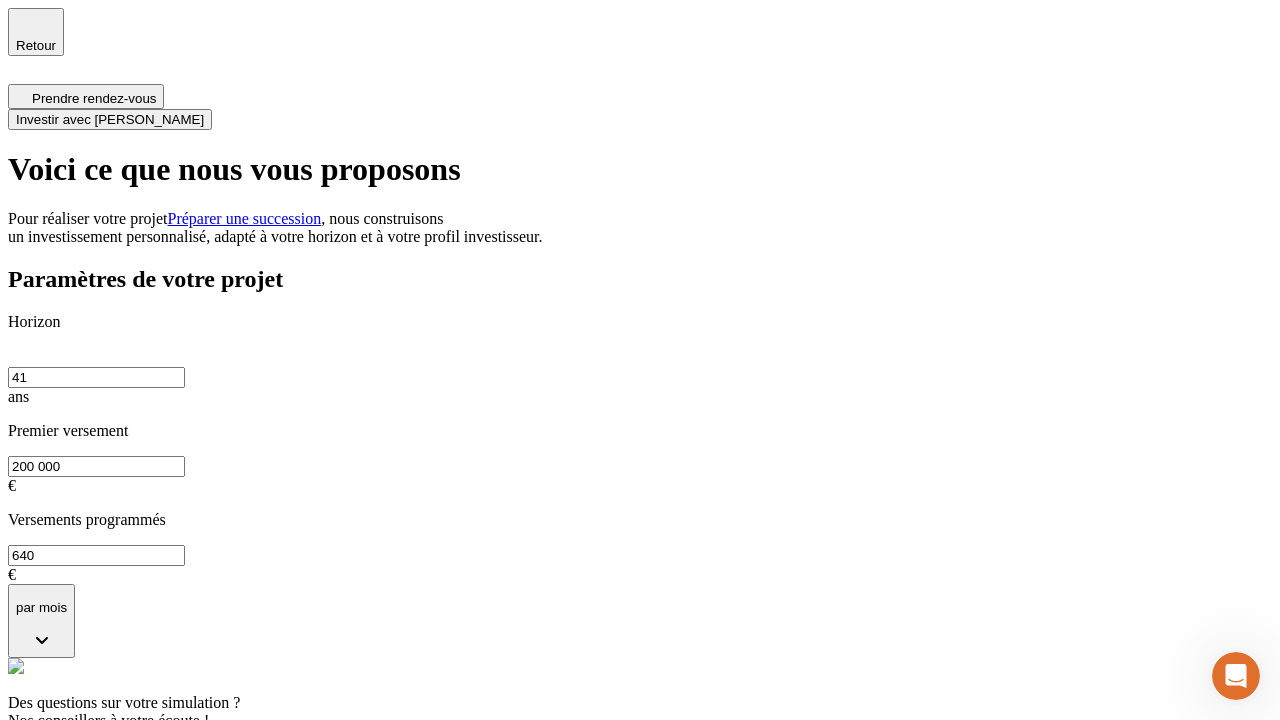 click on "Investir avec [PERSON_NAME]" at bounding box center (110, 119) 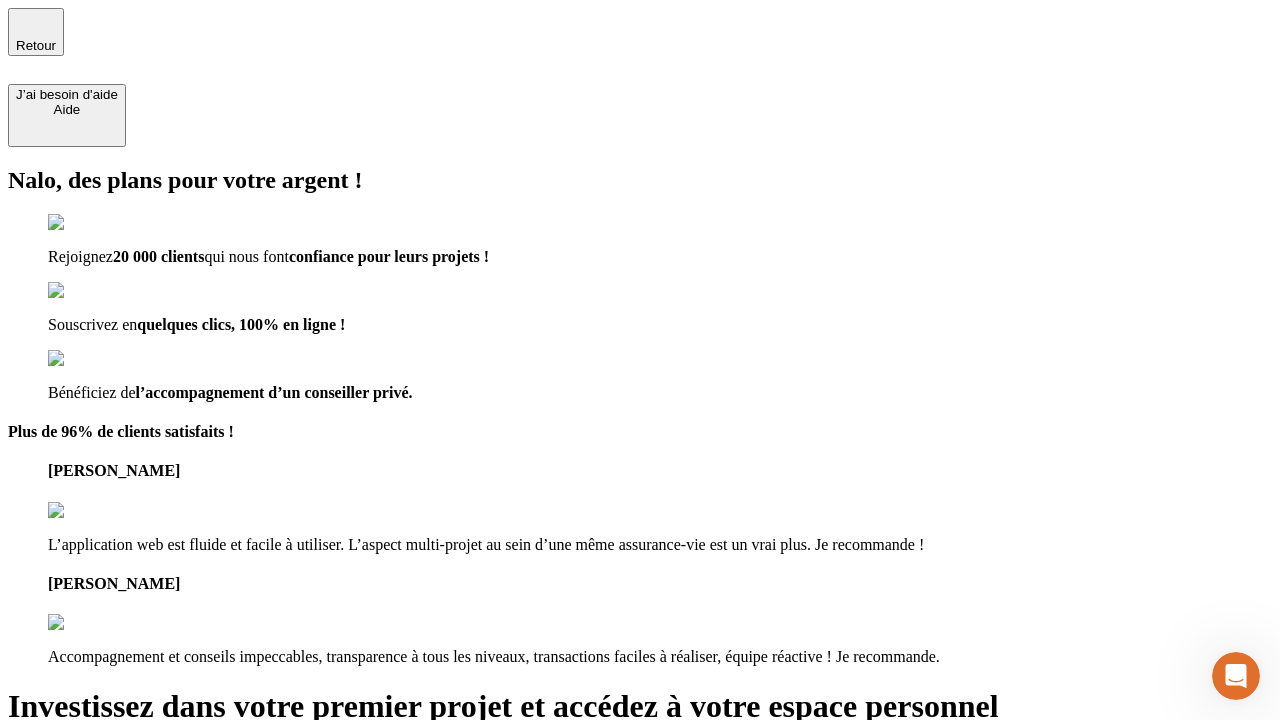 type on "[EMAIL_ADDRESS][DOMAIN_NAME]" 